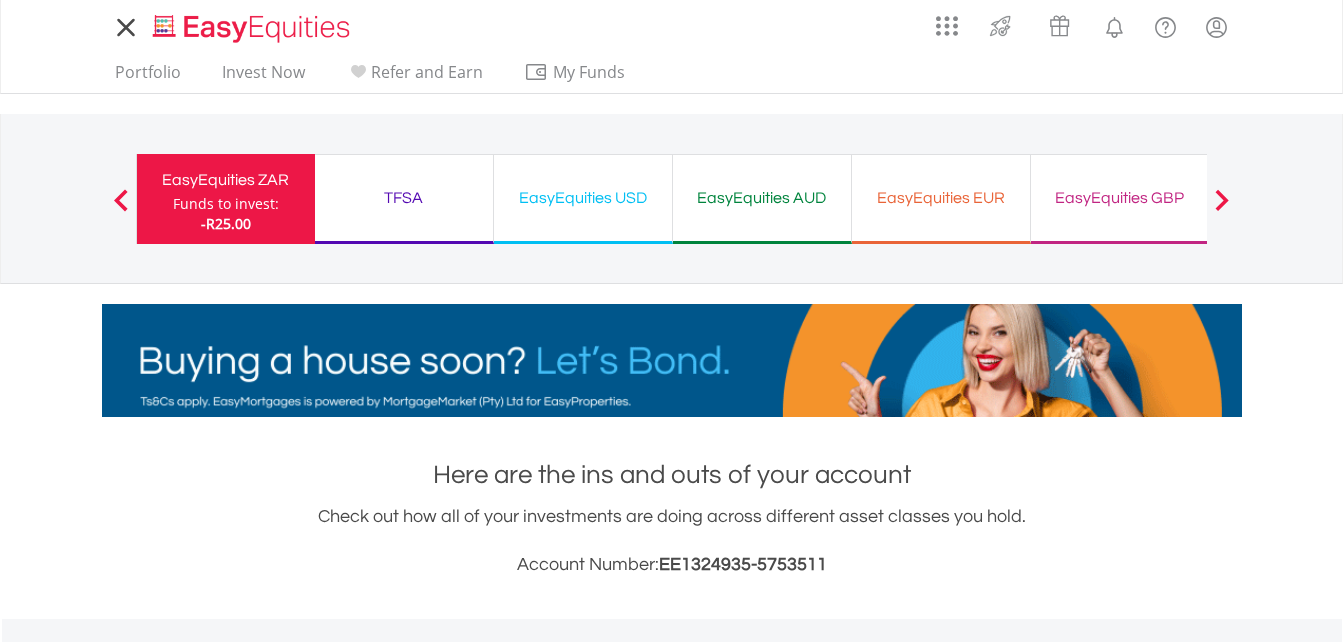 scroll, scrollTop: 0, scrollLeft: 0, axis: both 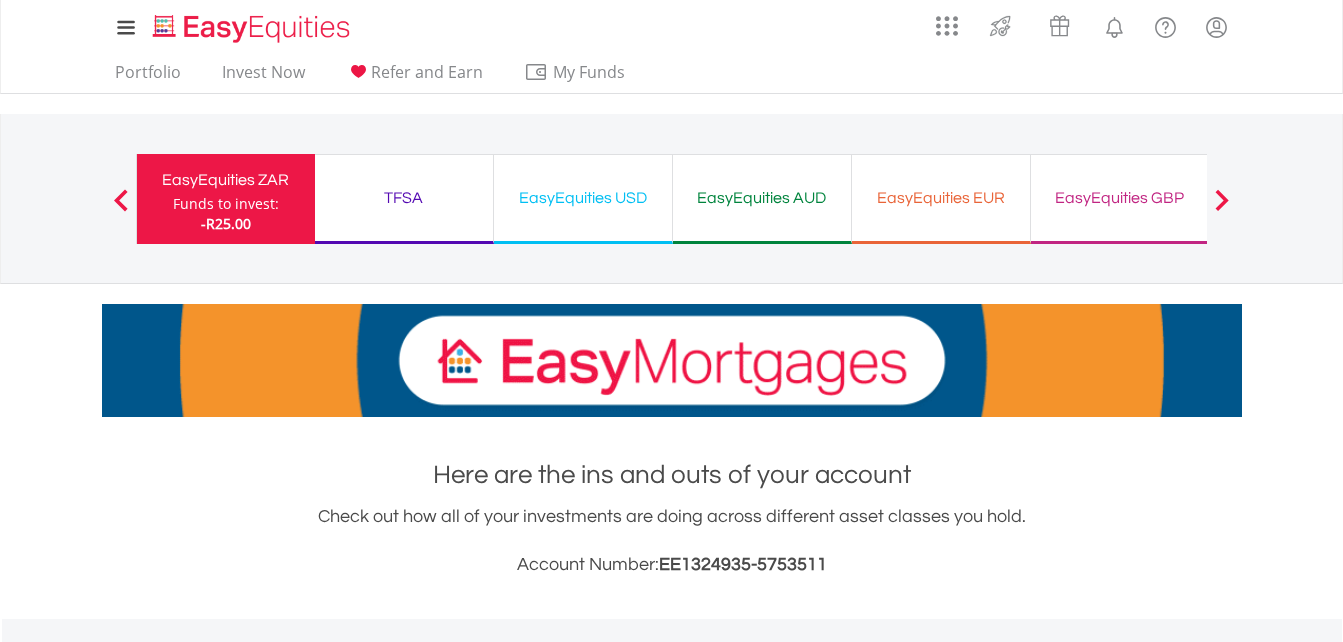 click on "EasyEquities USD" at bounding box center (583, 198) 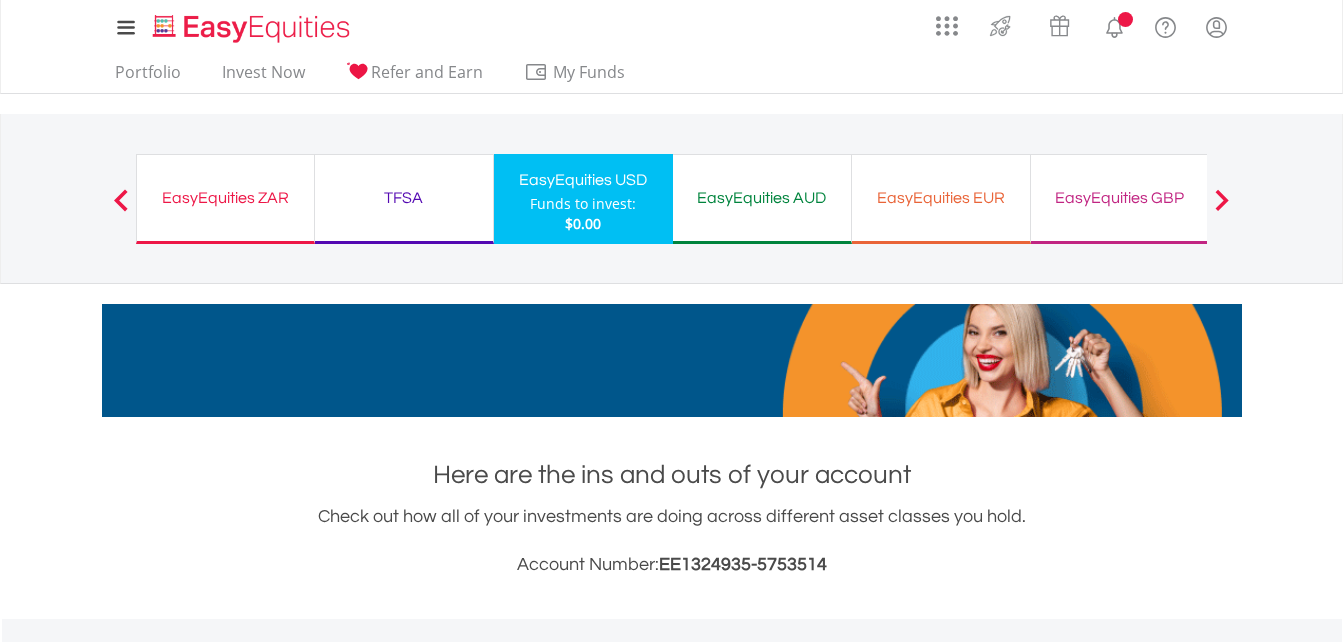 scroll, scrollTop: 0, scrollLeft: 0, axis: both 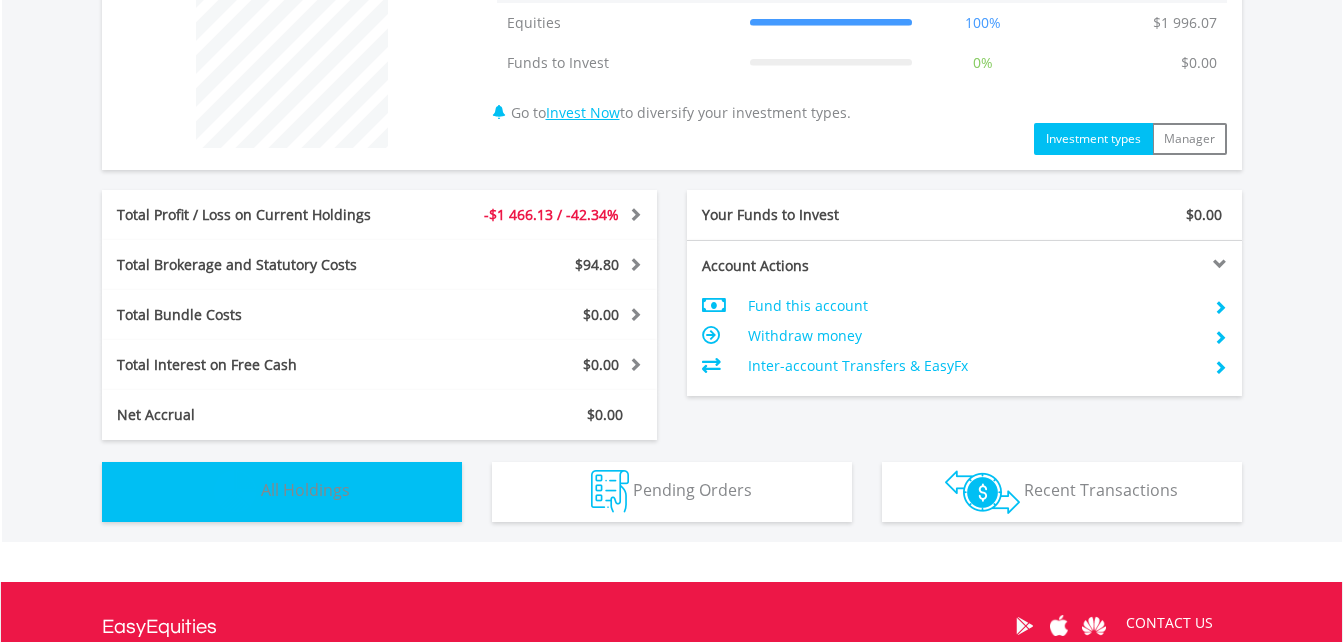 click on "Holdings
All Holdings" at bounding box center [282, 492] 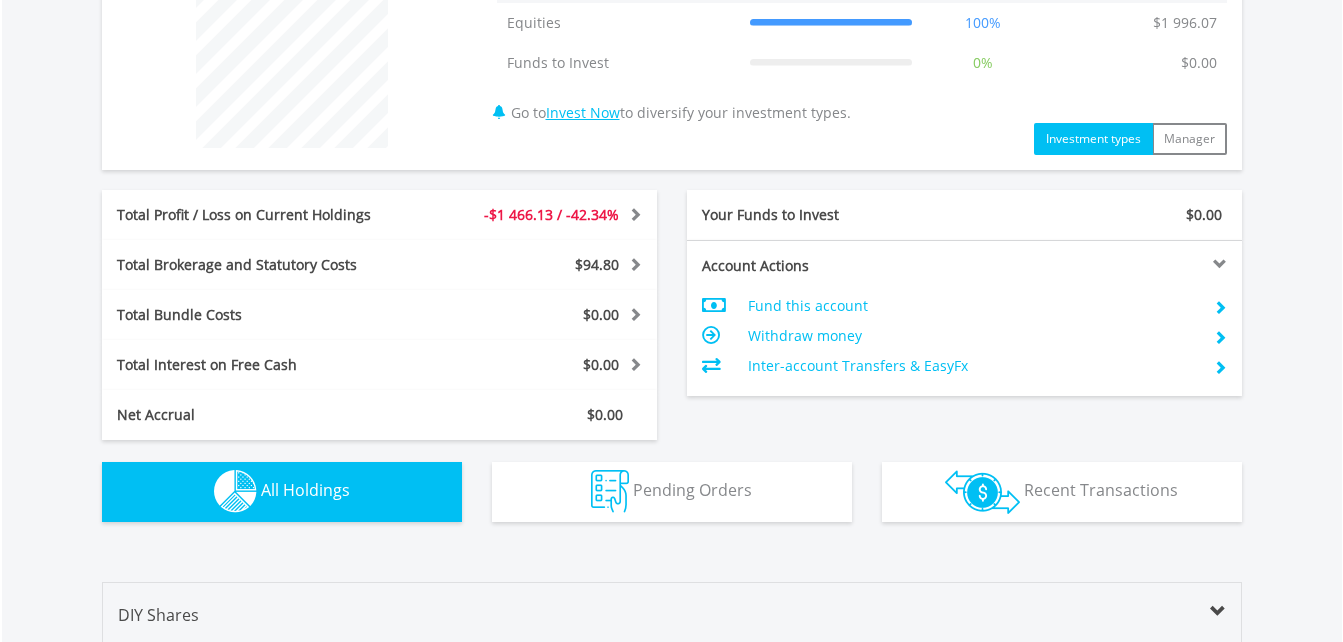 scroll, scrollTop: 1403, scrollLeft: 0, axis: vertical 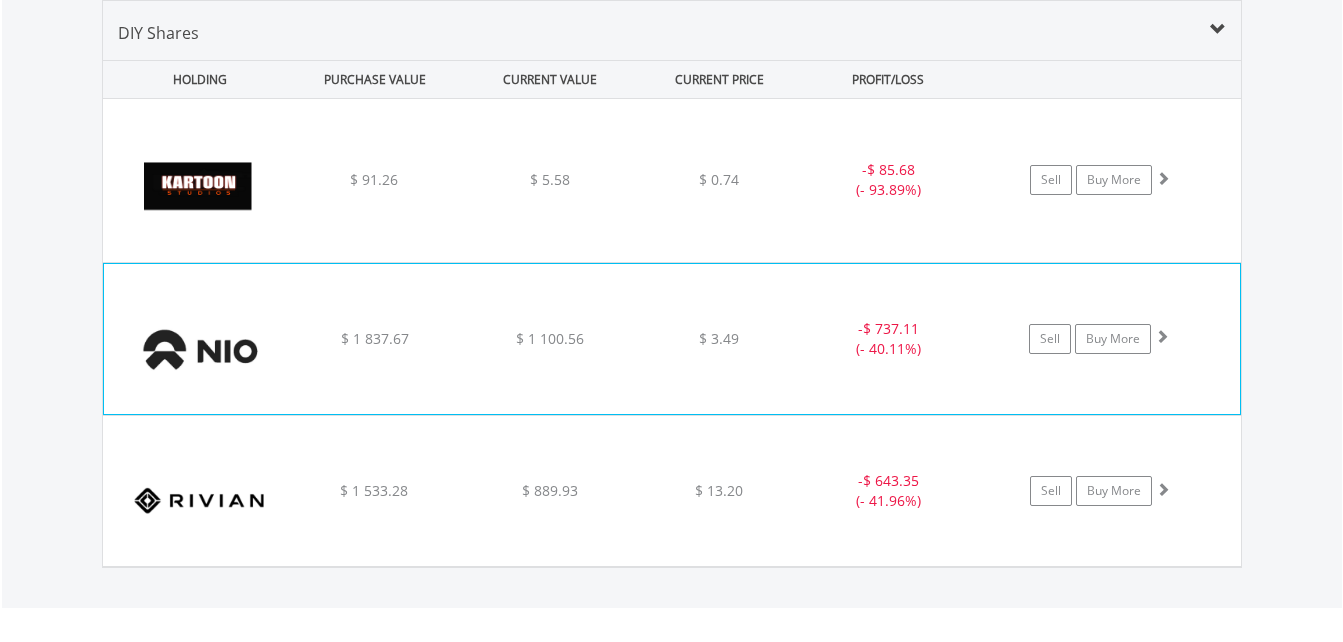 click on "﻿
Nio Inc - Adr
$ 1 837.67
$ 1 100.56
$ 3.49
-  $ 737.11 (- 40.11%)
Sell
Buy More" at bounding box center (672, 180) 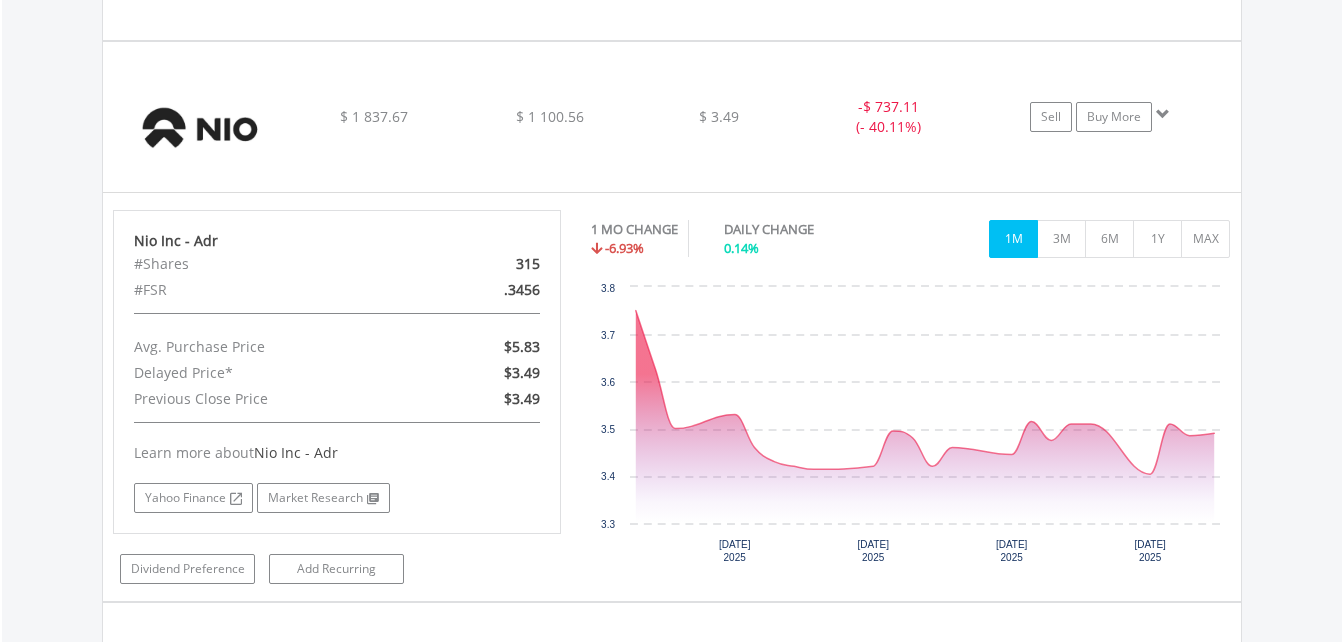 scroll, scrollTop: 1639, scrollLeft: 0, axis: vertical 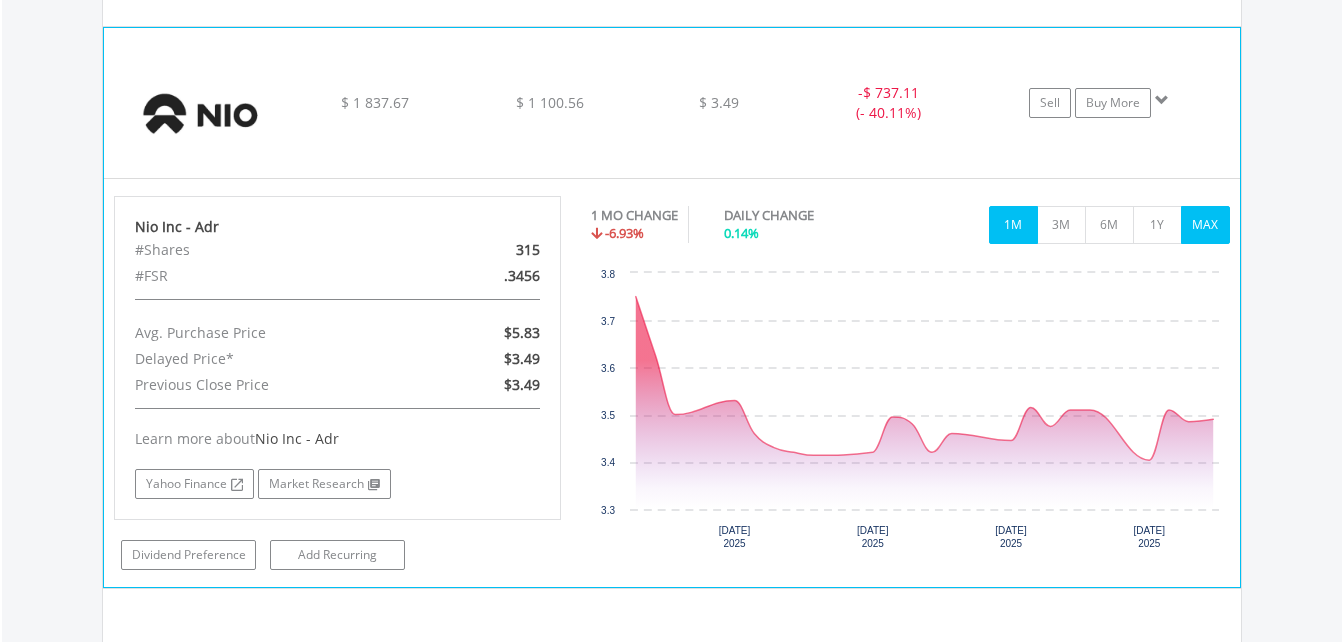 click on "MAX" at bounding box center [1205, 225] 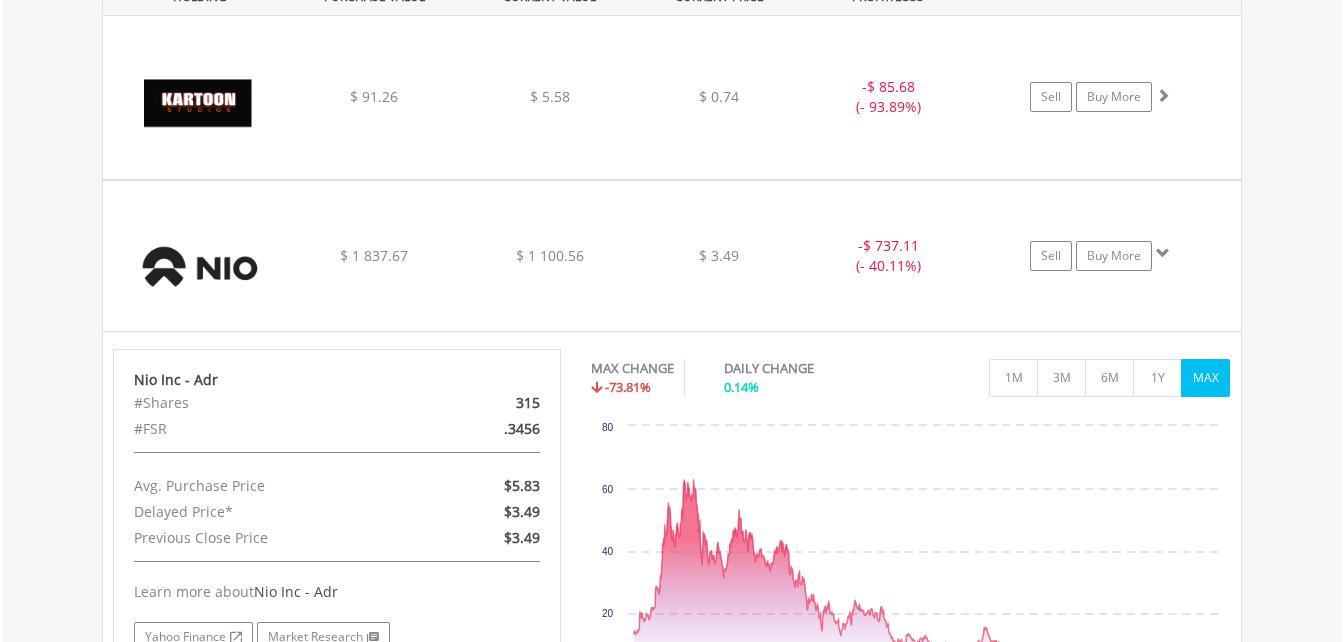scroll, scrollTop: 1436, scrollLeft: 0, axis: vertical 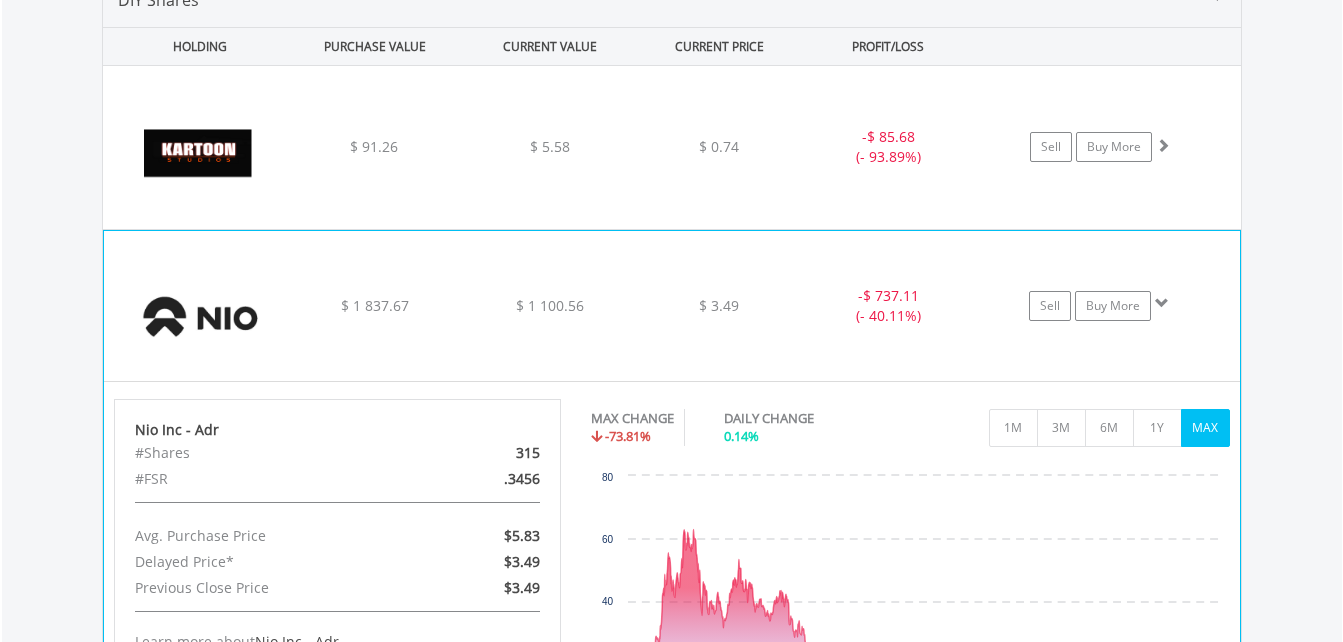 click on "﻿
Nio Inc - Adr
$ 1 837.67
$ 1 100.56
$ 3.49
-  $ 737.11 (- 40.11%)
Sell
Buy More" at bounding box center [672, 147] 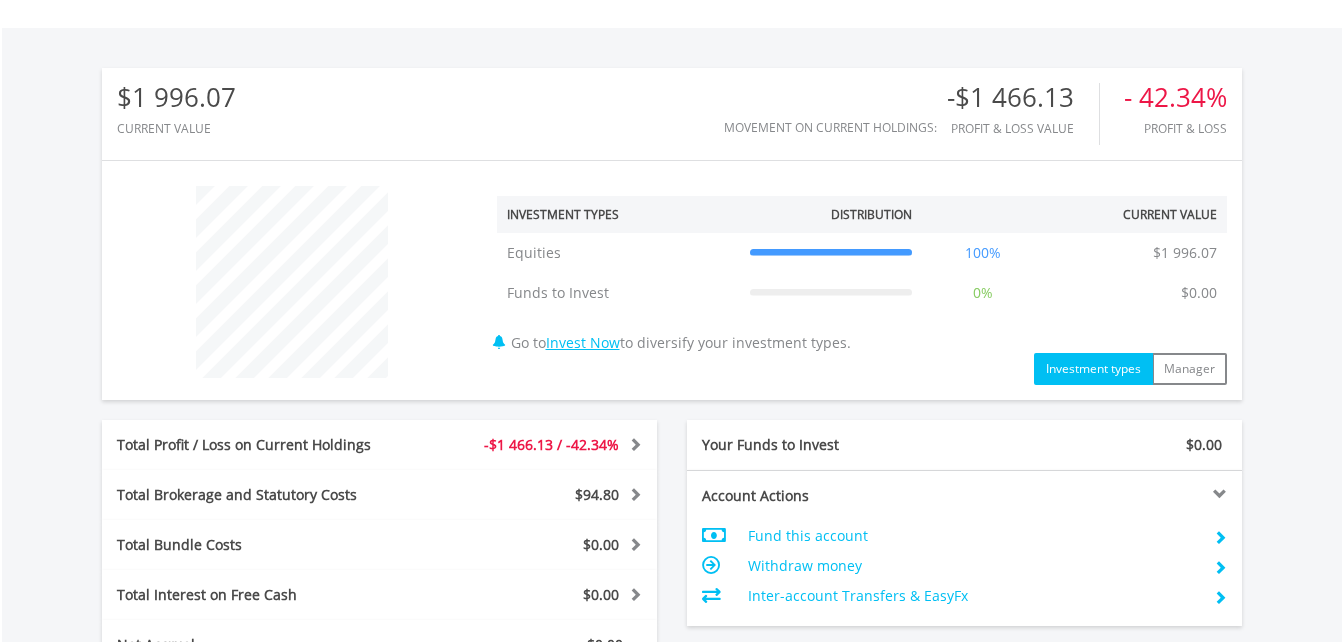 scroll, scrollTop: 426, scrollLeft: 0, axis: vertical 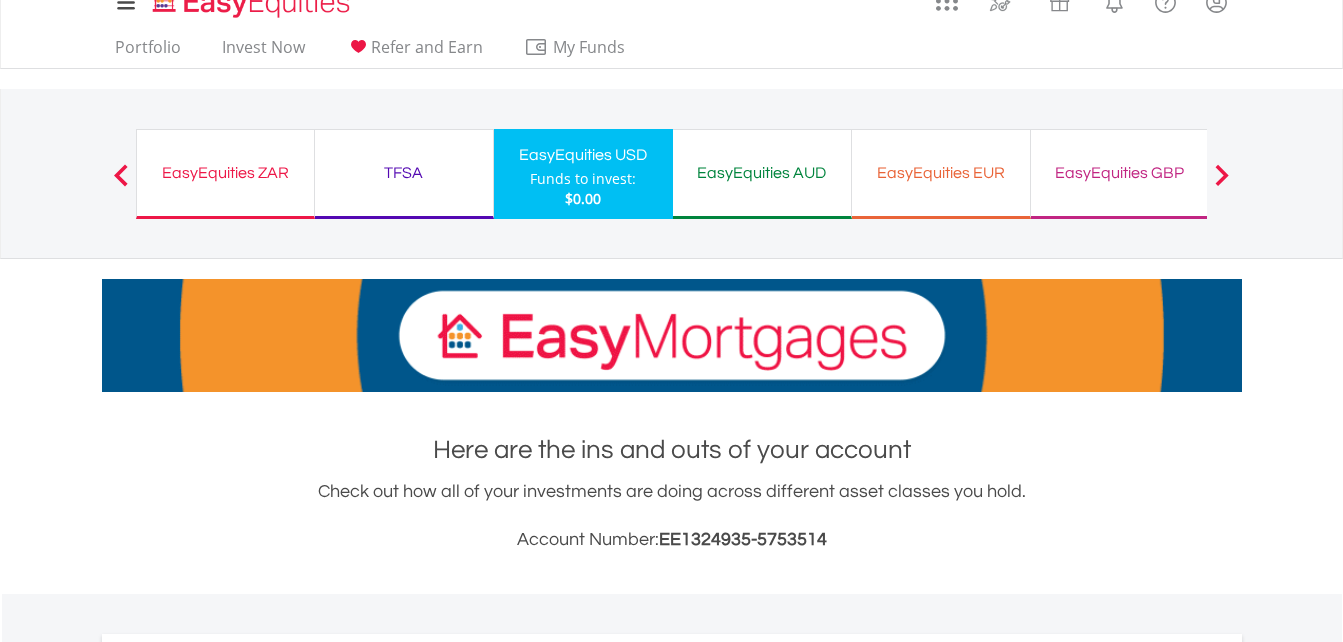 click on "EasyEquities ZAR" at bounding box center [225, 173] 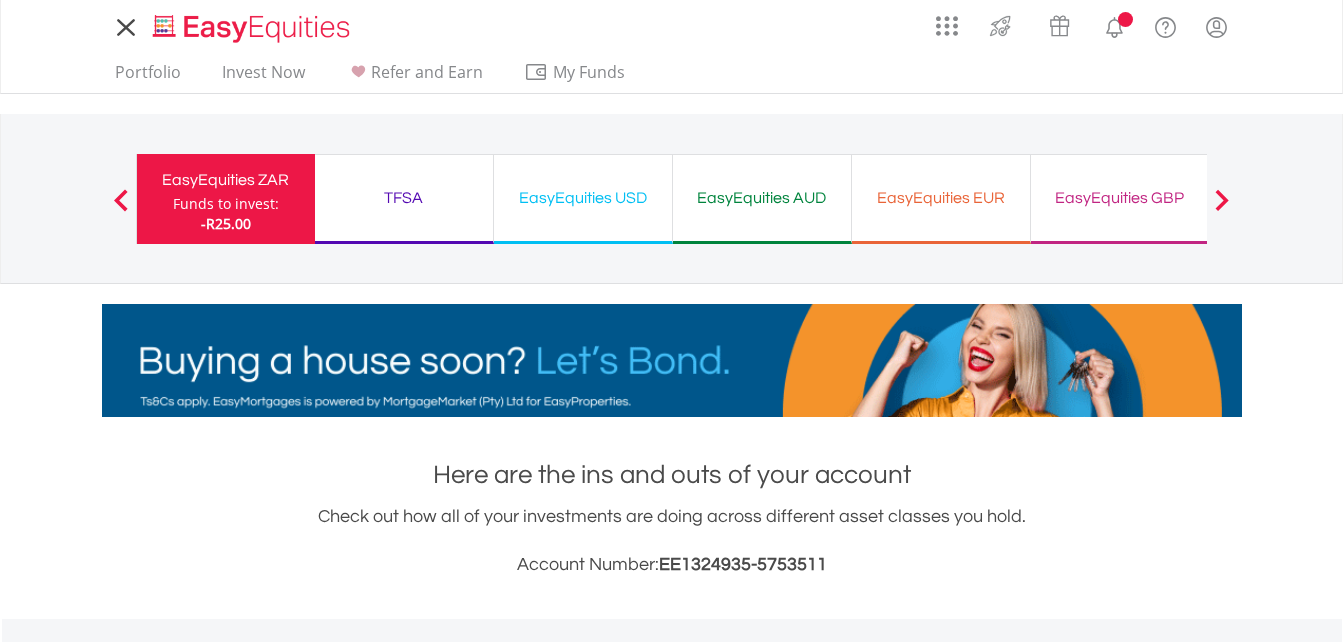 scroll, scrollTop: 0, scrollLeft: 0, axis: both 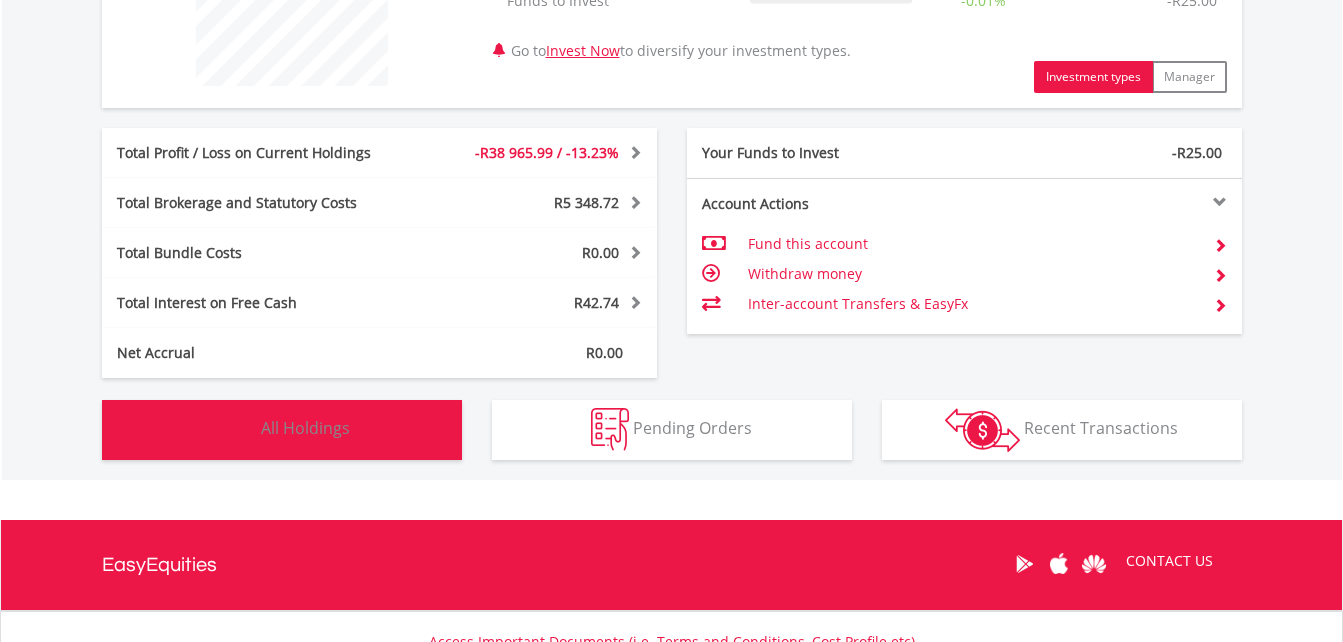 click on "Holdings
All Holdings" at bounding box center (282, 430) 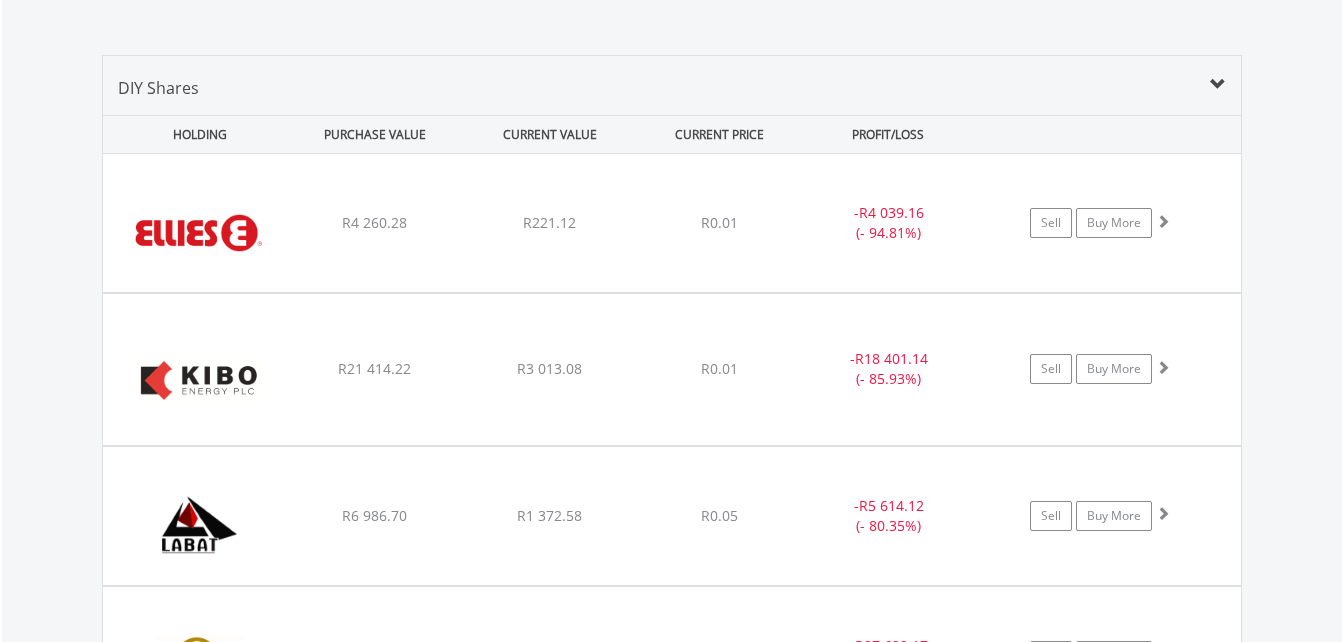 scroll, scrollTop: 1403, scrollLeft: 0, axis: vertical 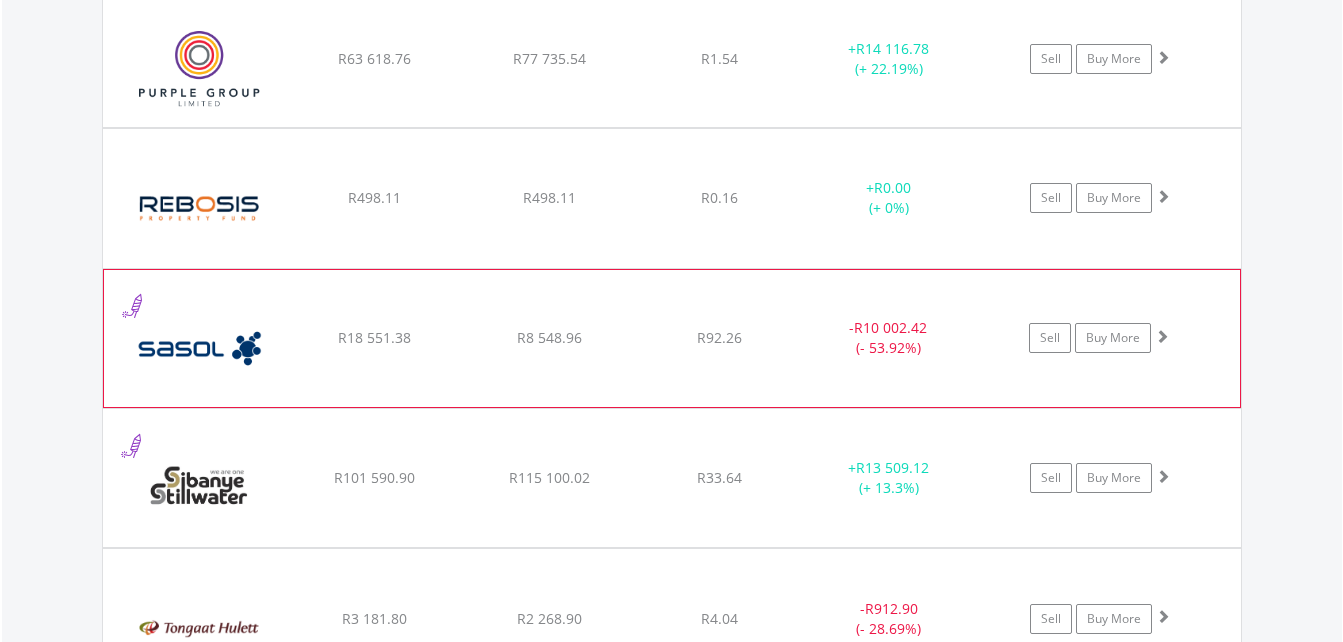 click on "﻿
Sasol Limited
R18 551.38
R8 548.96
R92.26
-  R10 002.42 (- 53.92%)
Sell
Buy More" at bounding box center [672, -513] 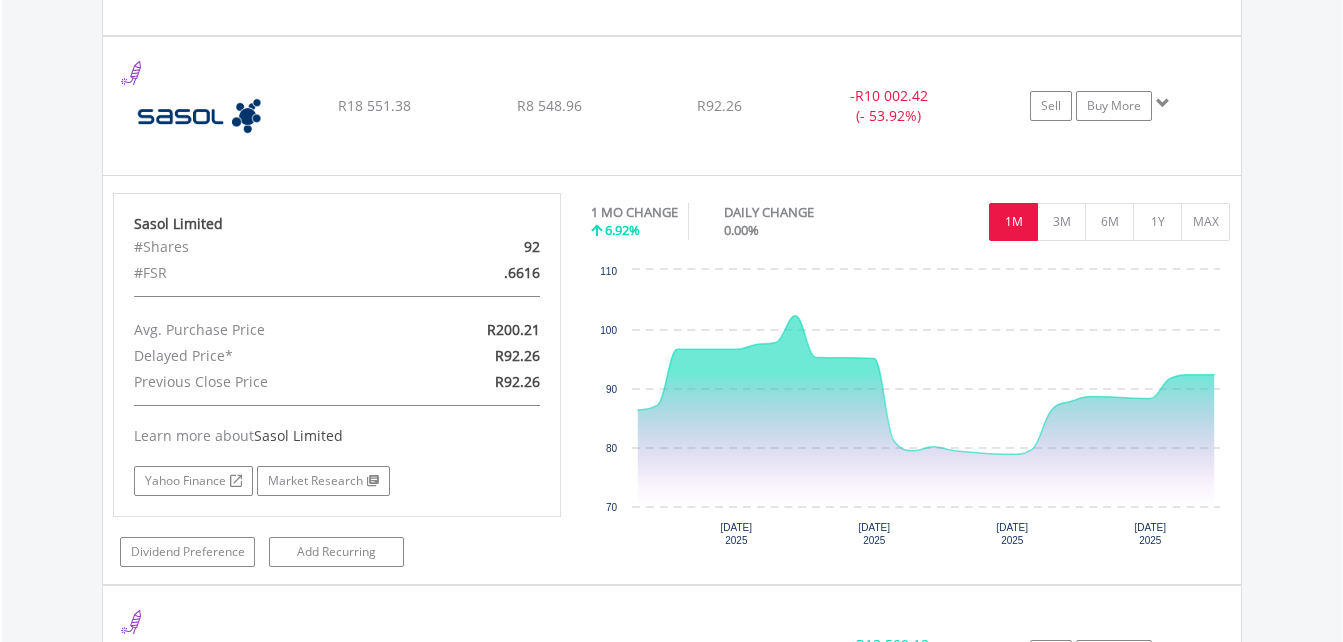 scroll, scrollTop: 2329, scrollLeft: 0, axis: vertical 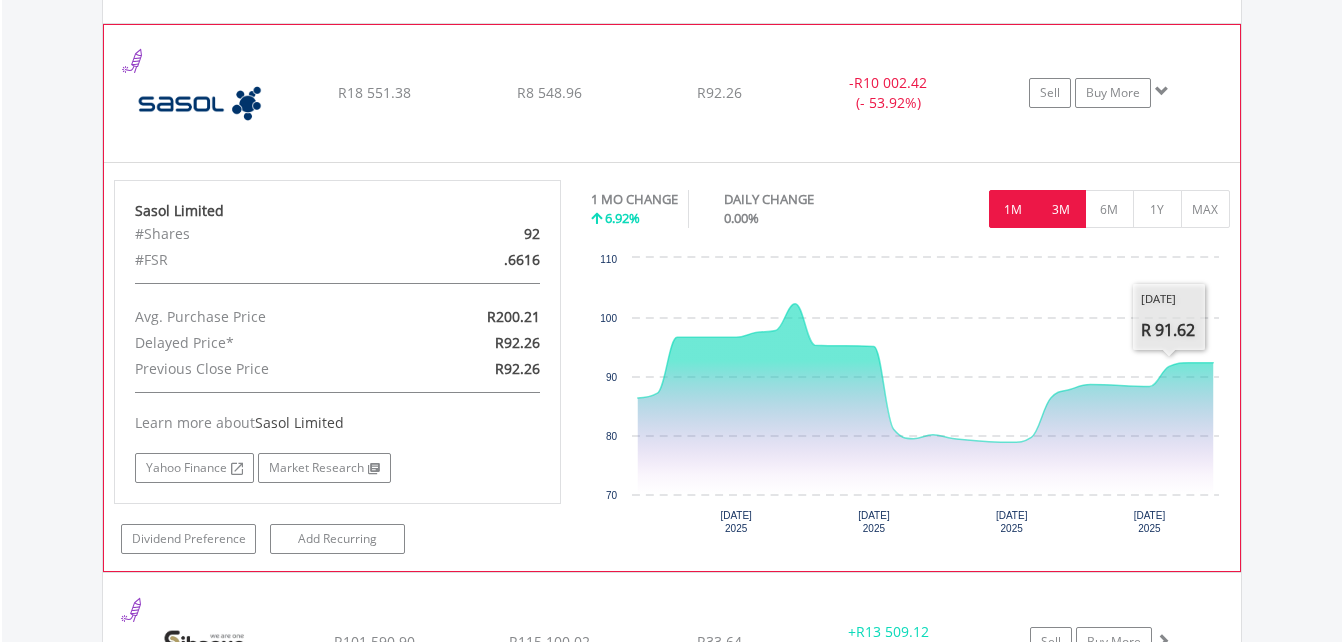 click on "3M" at bounding box center (1061, 209) 